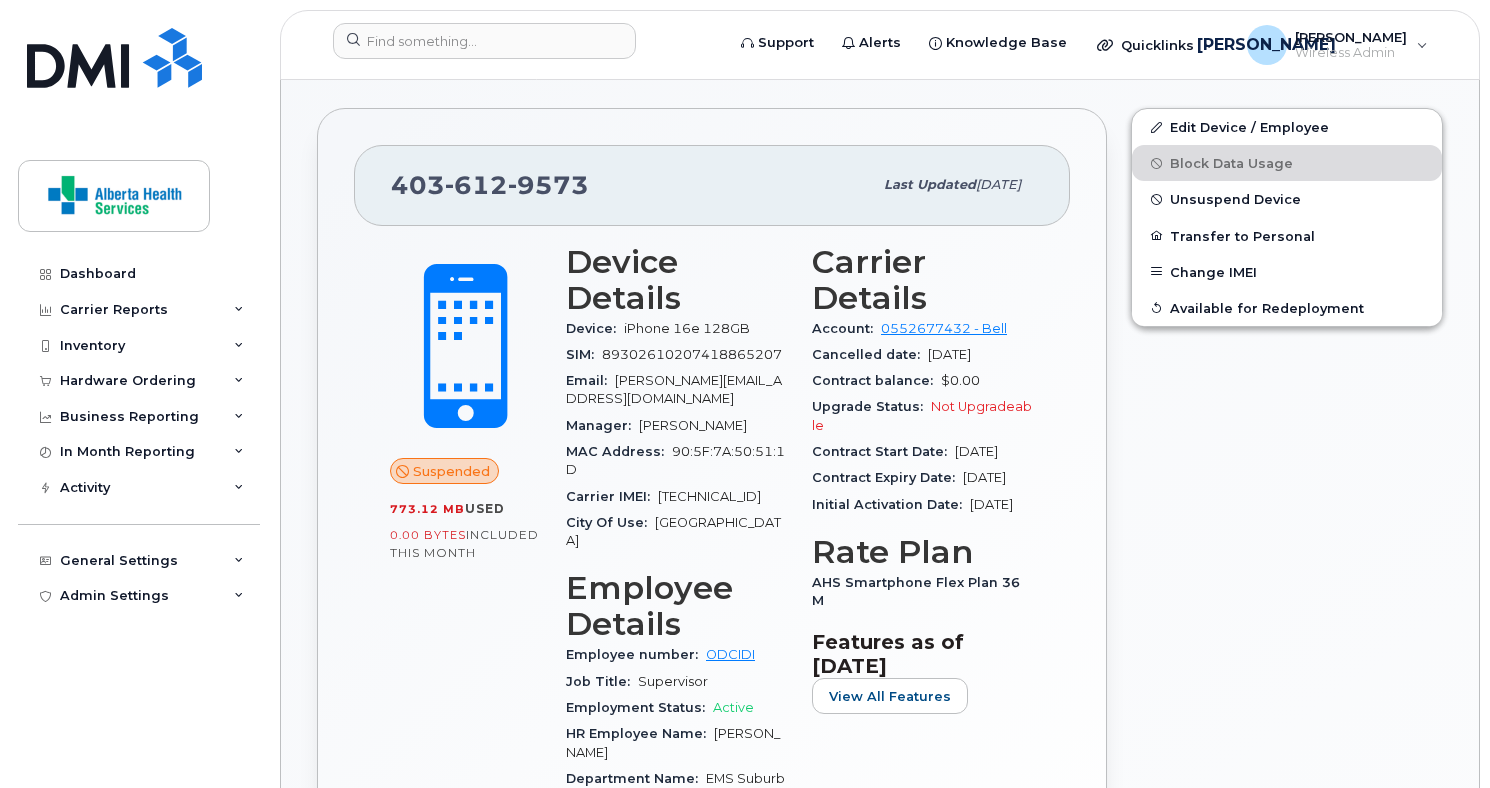 scroll, scrollTop: 300, scrollLeft: 0, axis: vertical 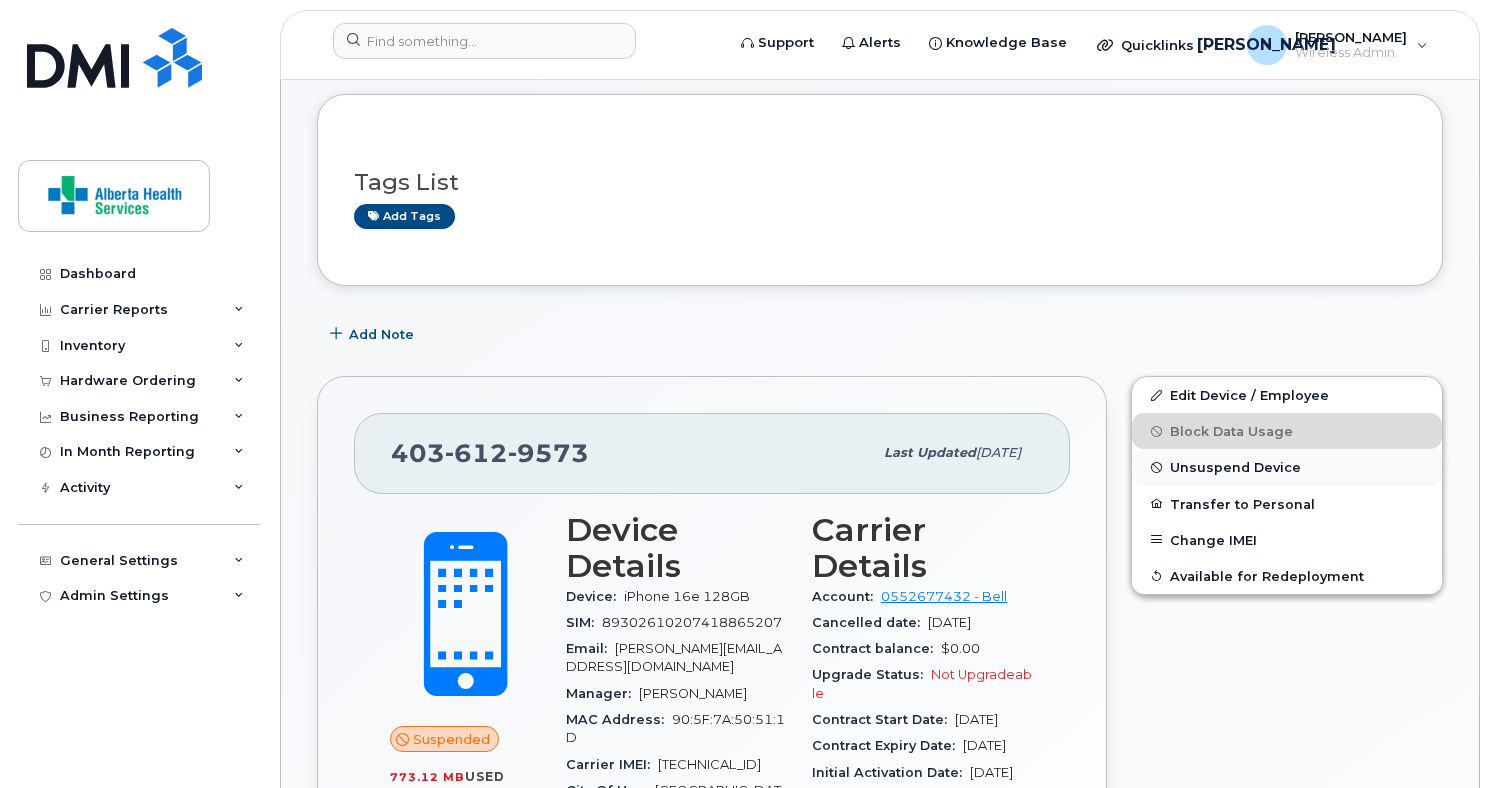 click on "Unsuspend Device" at bounding box center [1235, 467] 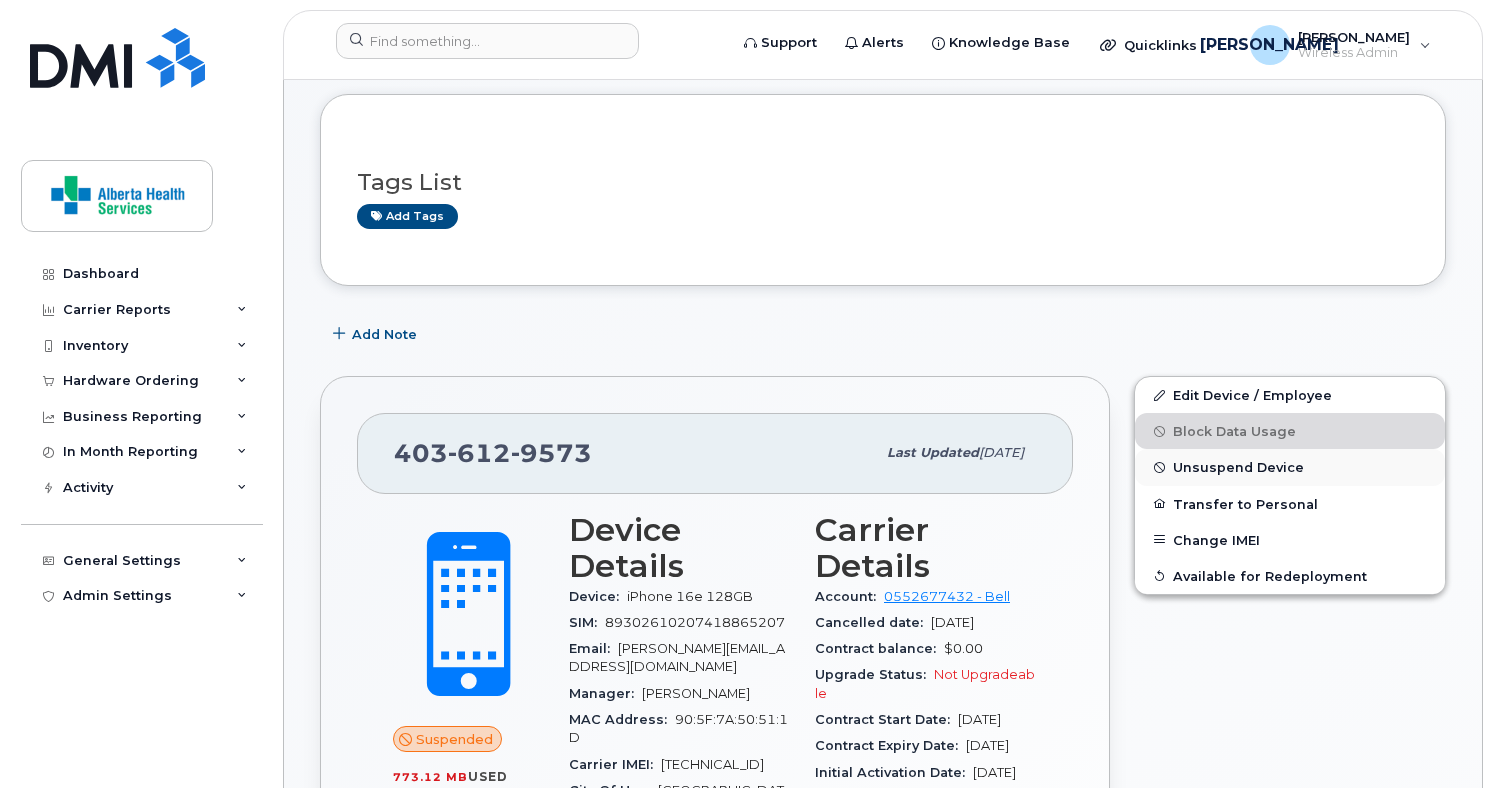 scroll, scrollTop: 282, scrollLeft: 0, axis: vertical 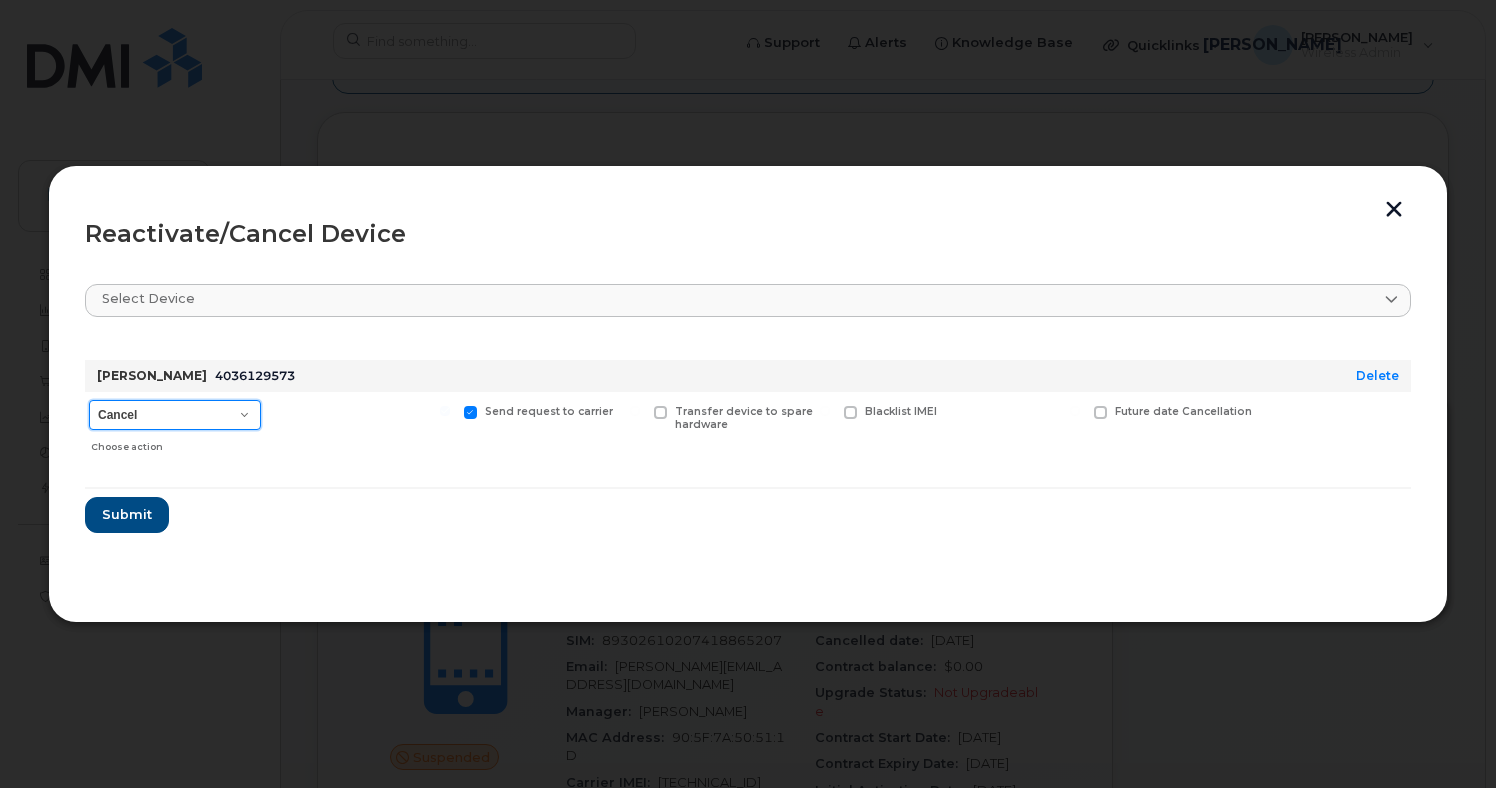 click on "Cancel Suspend - Extend Suspension Reactivate" at bounding box center [175, 415] 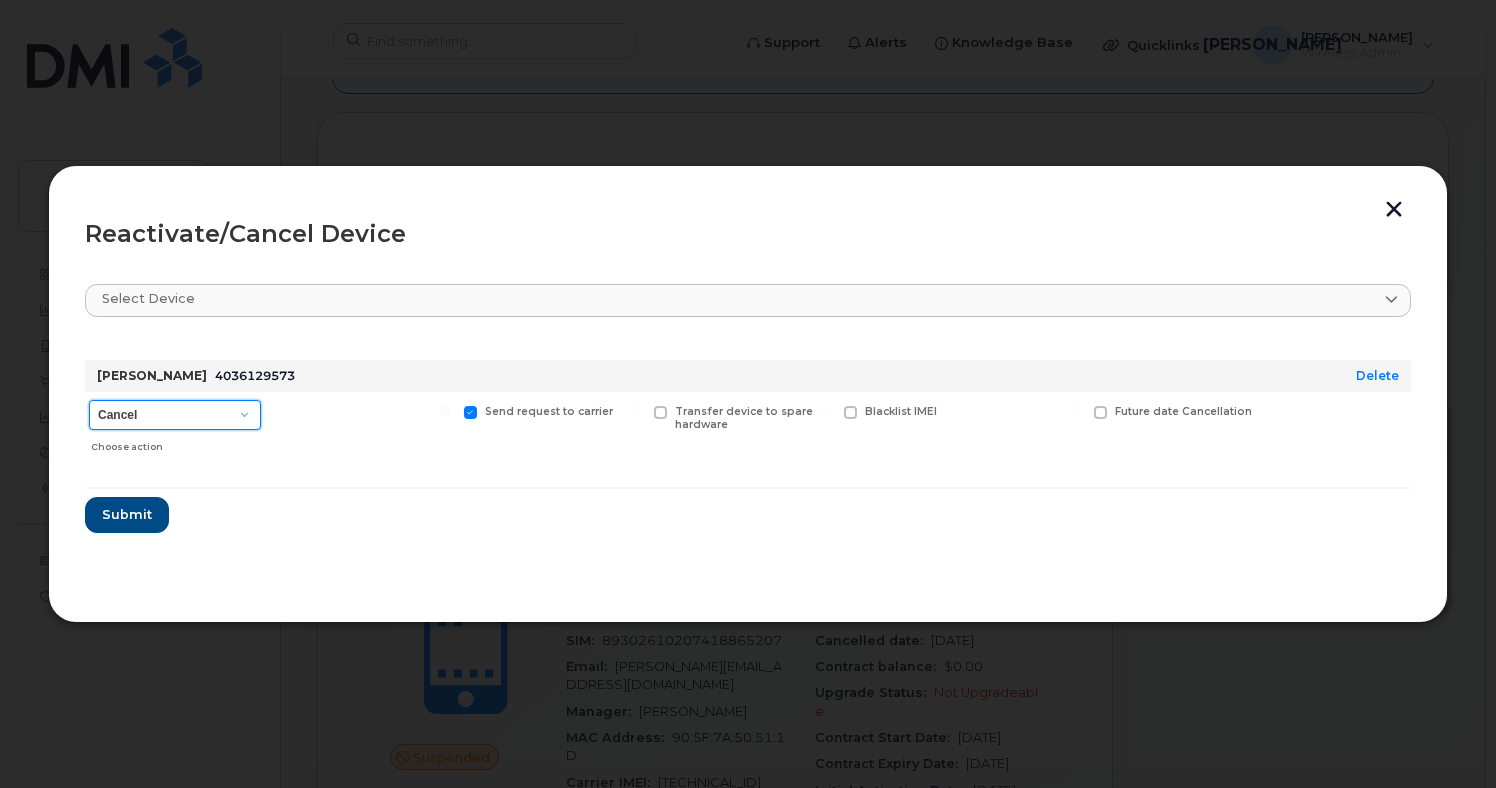 select on "[object Object]" 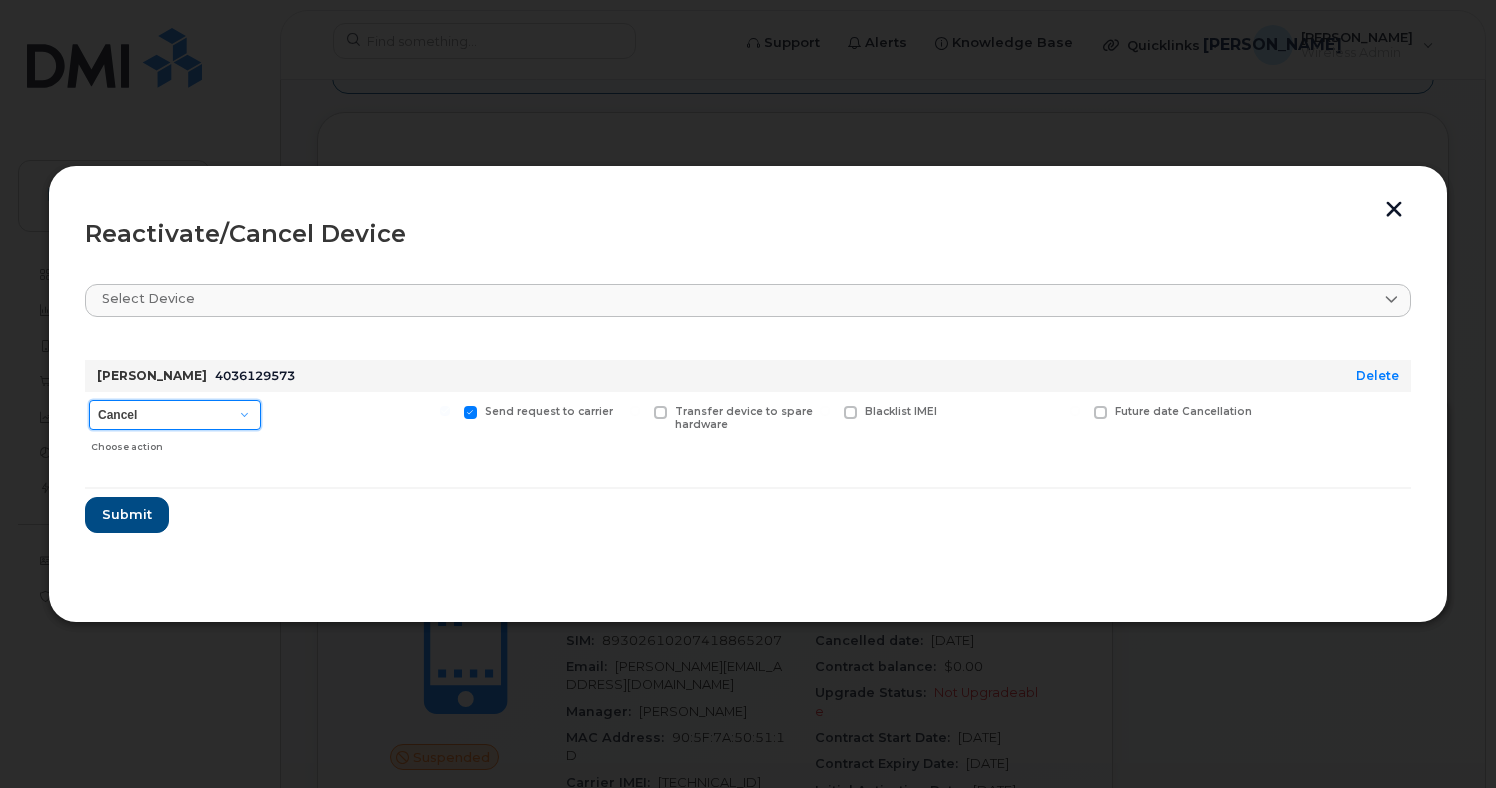 click on "Cancel Suspend - Extend Suspension Reactivate" at bounding box center [175, 415] 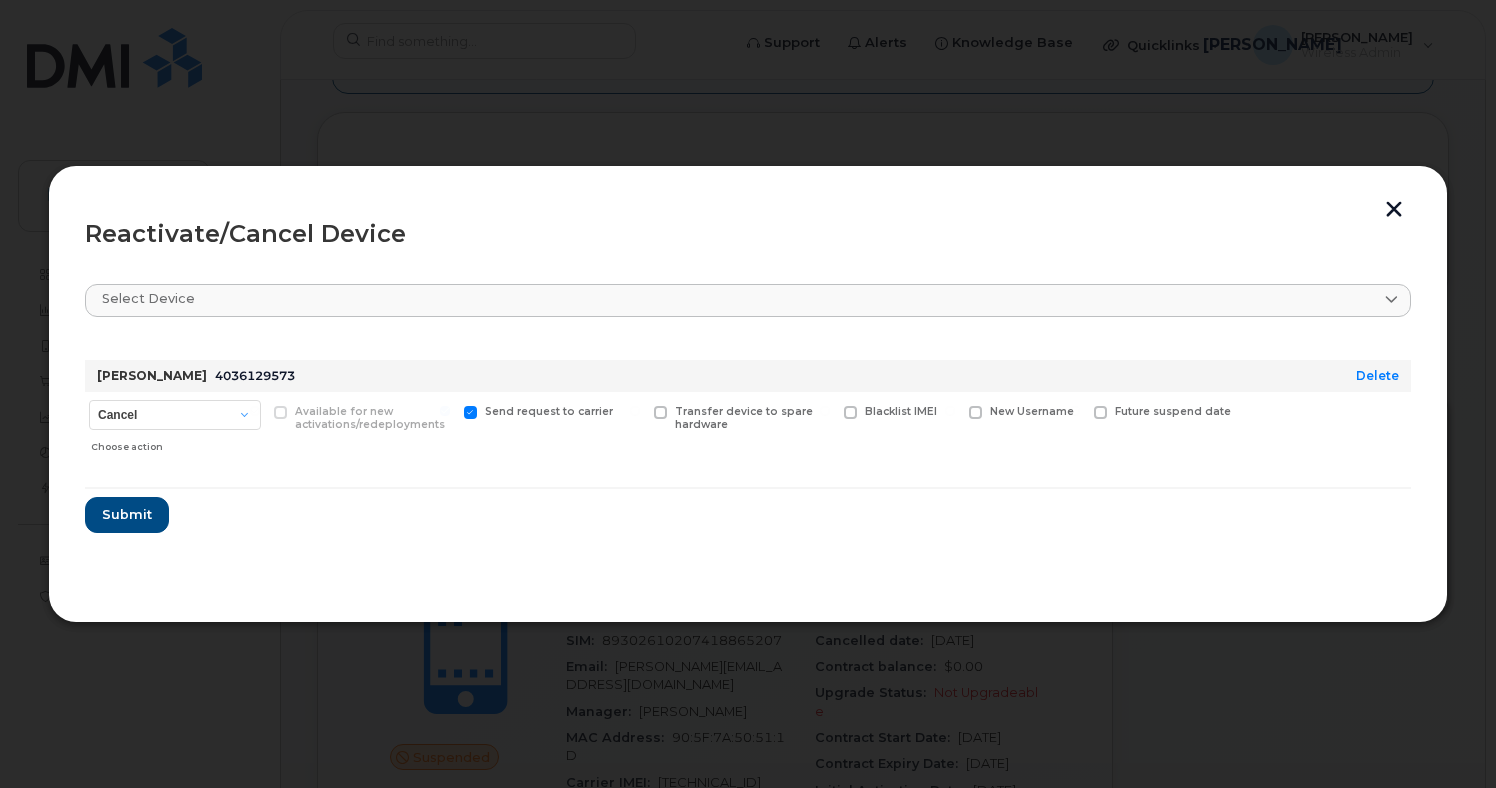 click at bounding box center [660, 412] 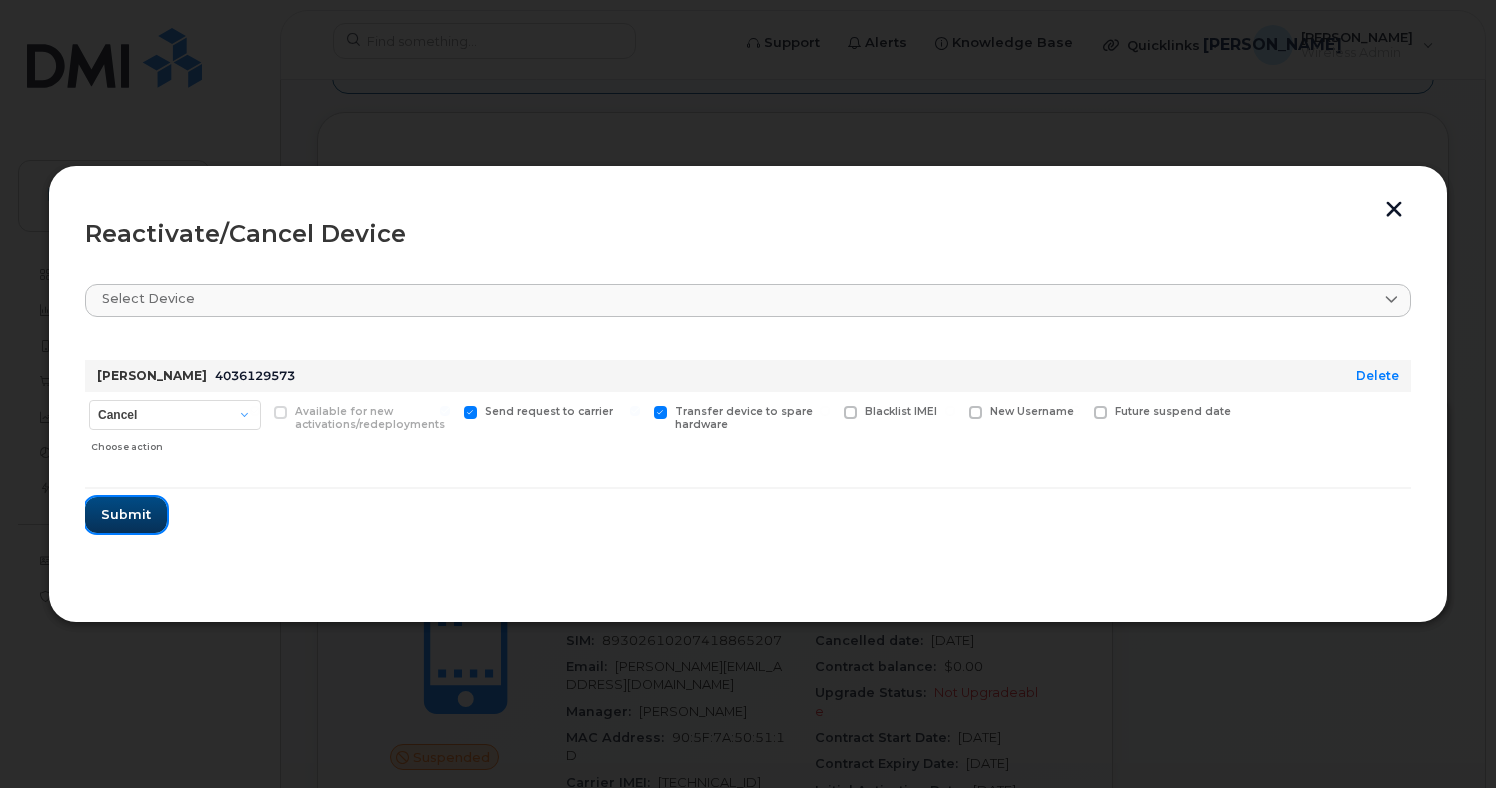 click on "Submit" at bounding box center (126, 514) 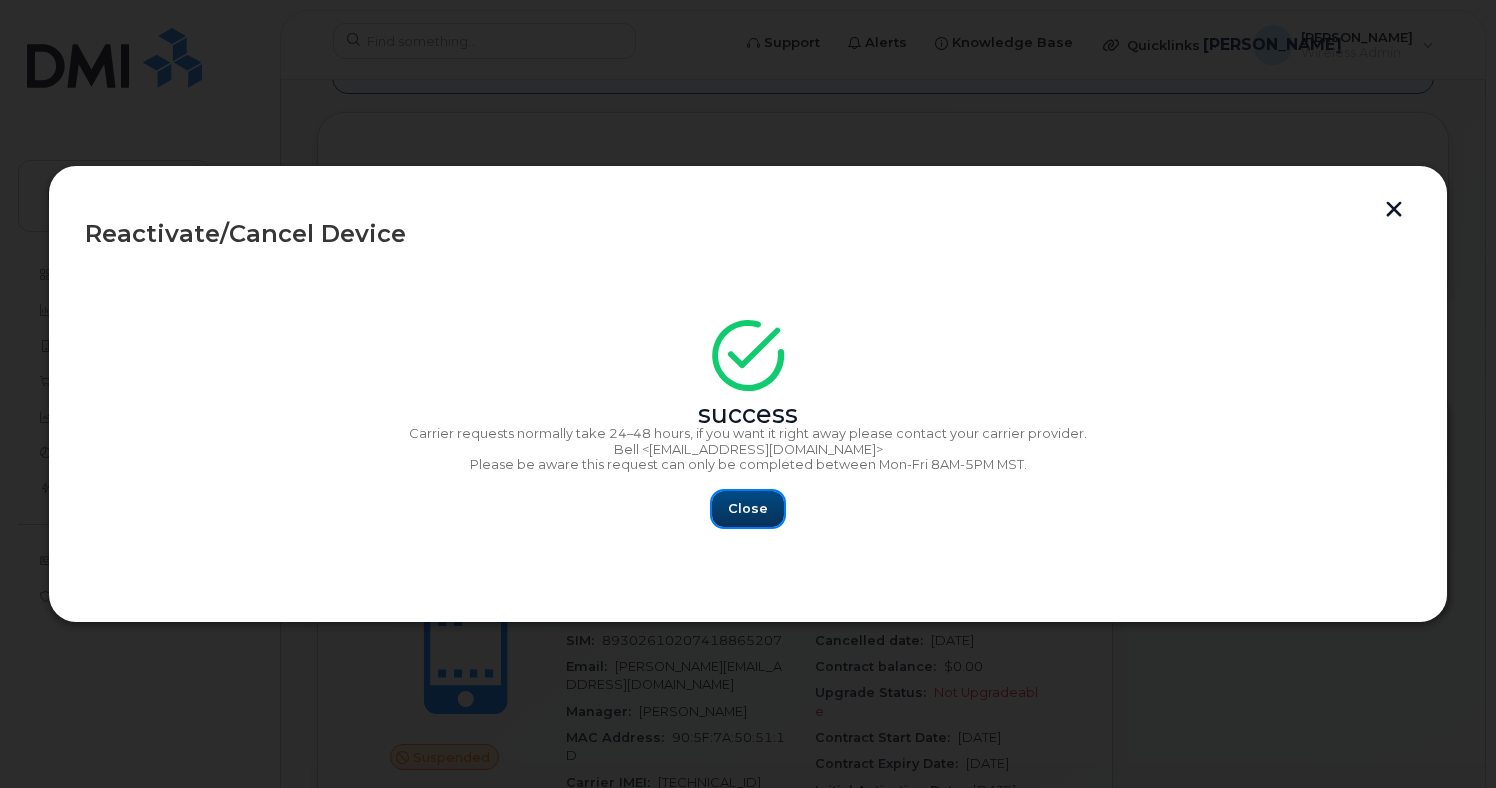 click on "Close" at bounding box center (748, 508) 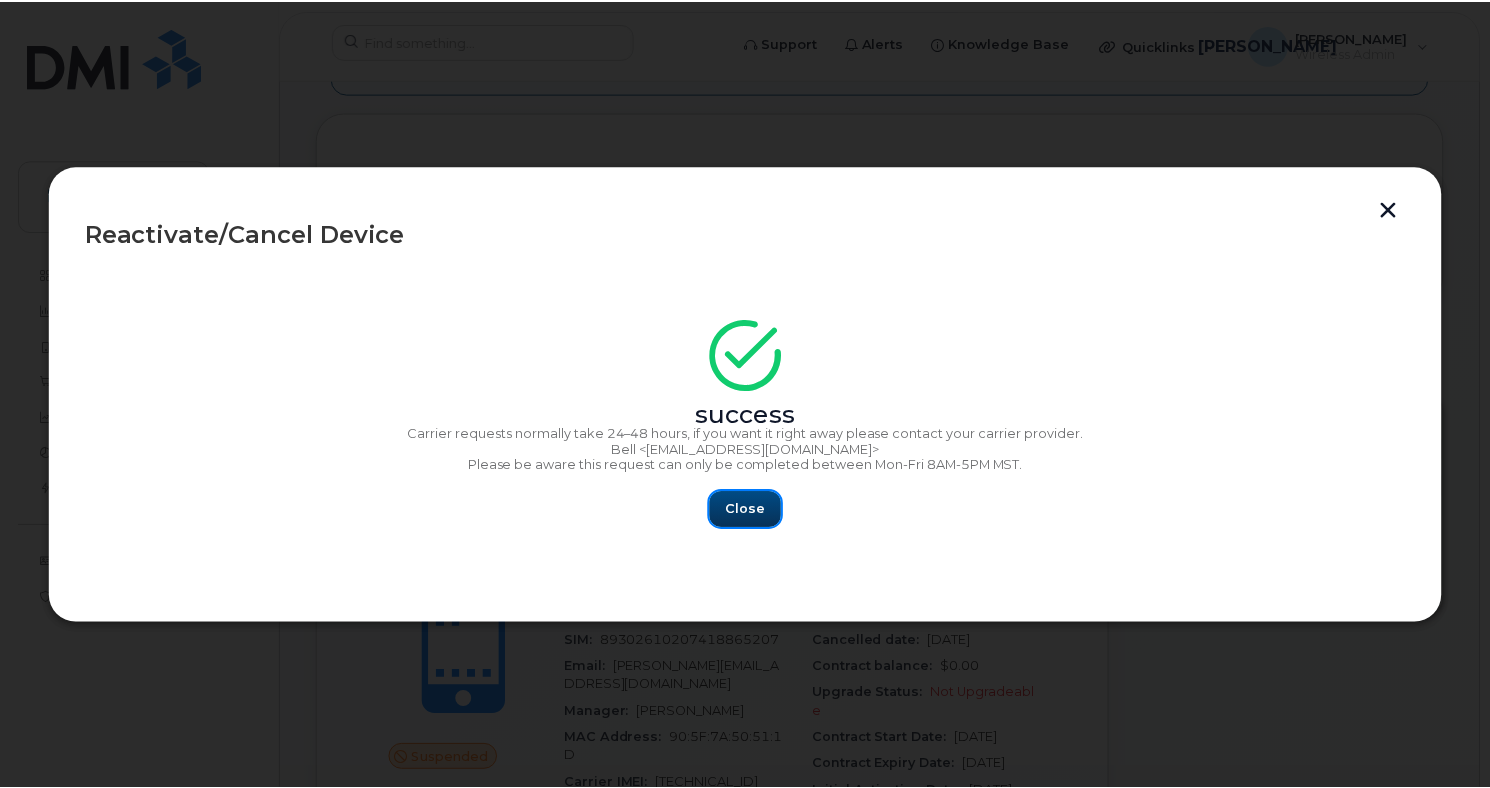 scroll, scrollTop: 300, scrollLeft: 0, axis: vertical 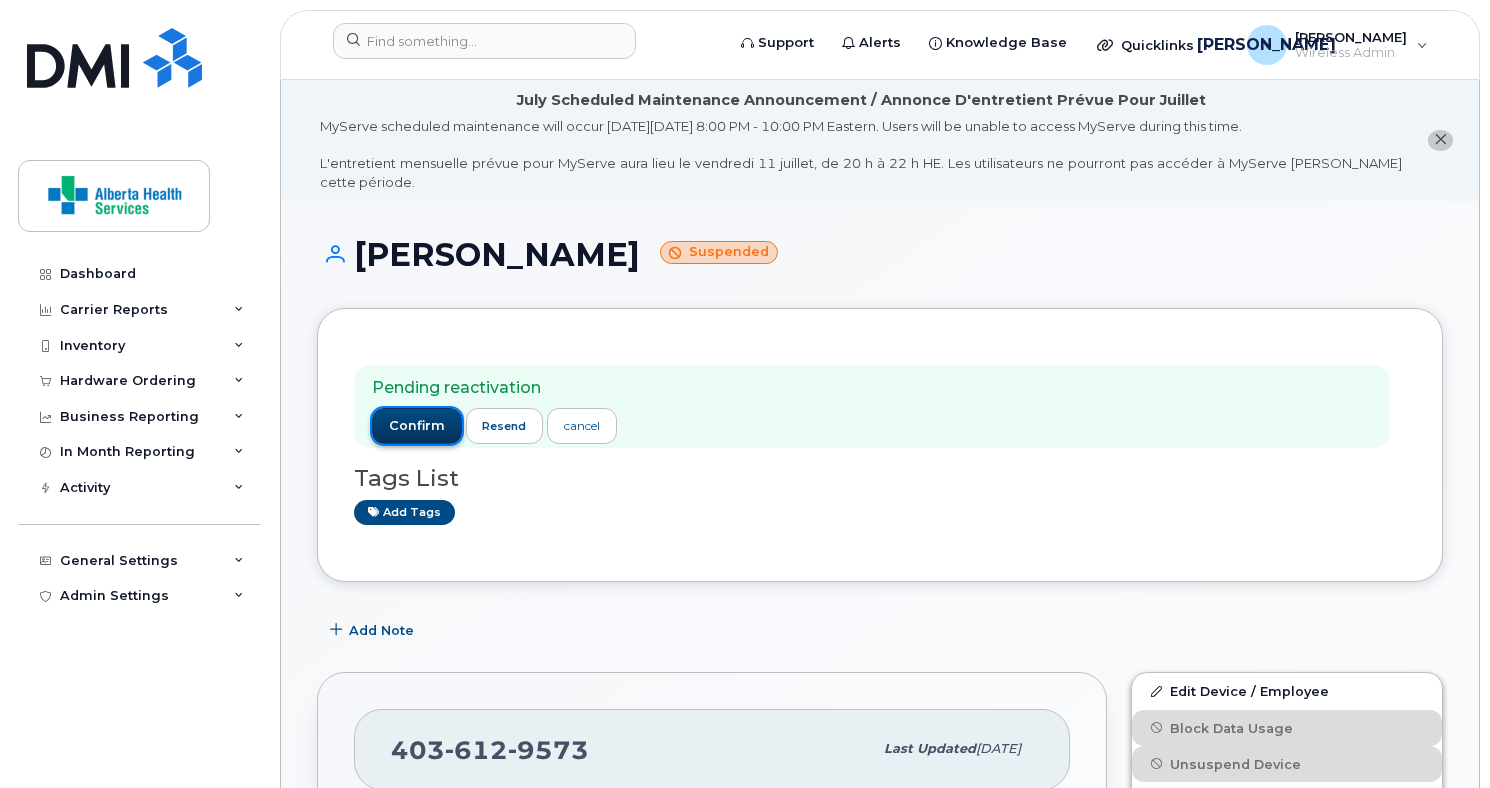 click on "confirm" 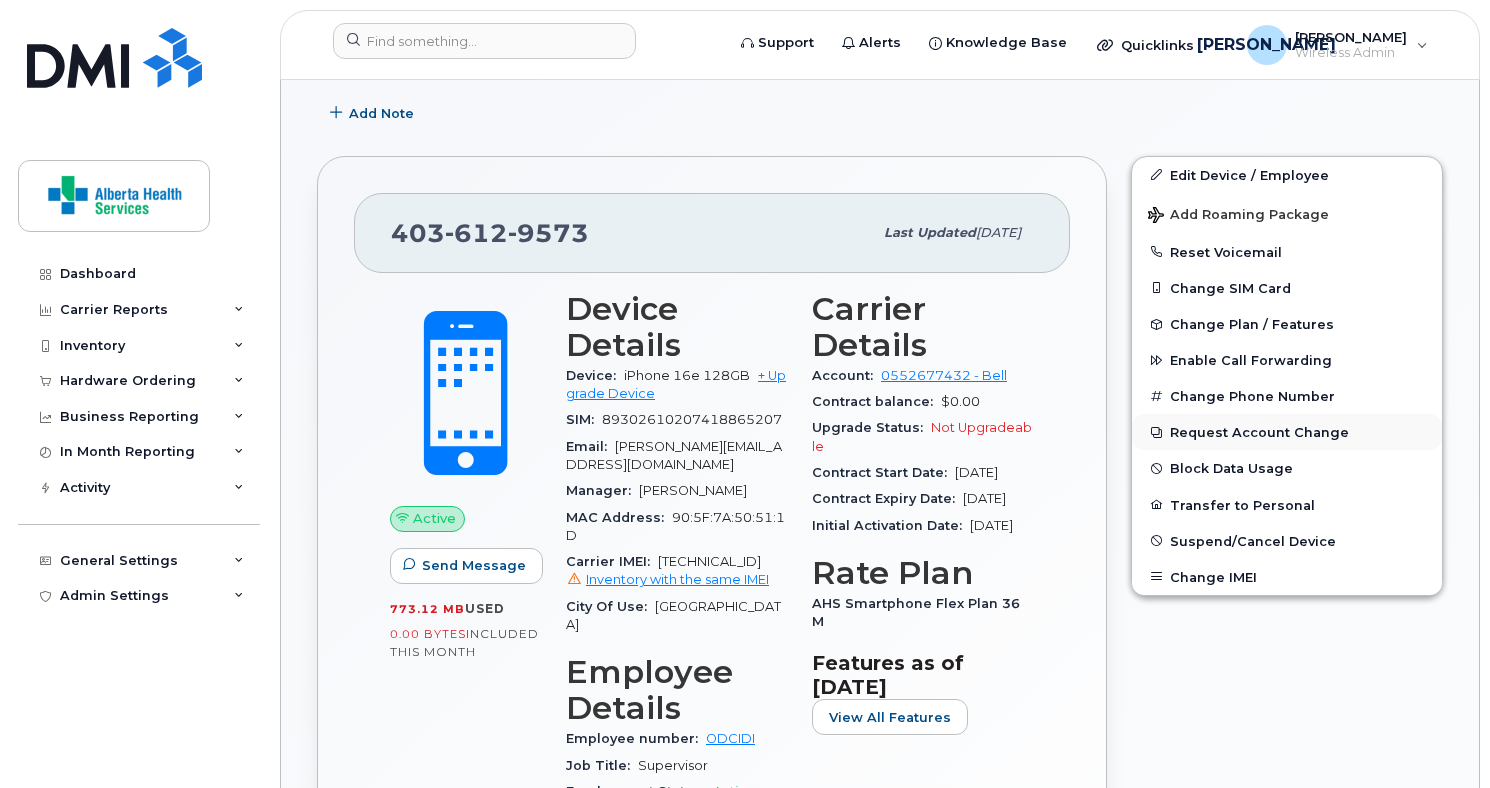 scroll, scrollTop: 400, scrollLeft: 0, axis: vertical 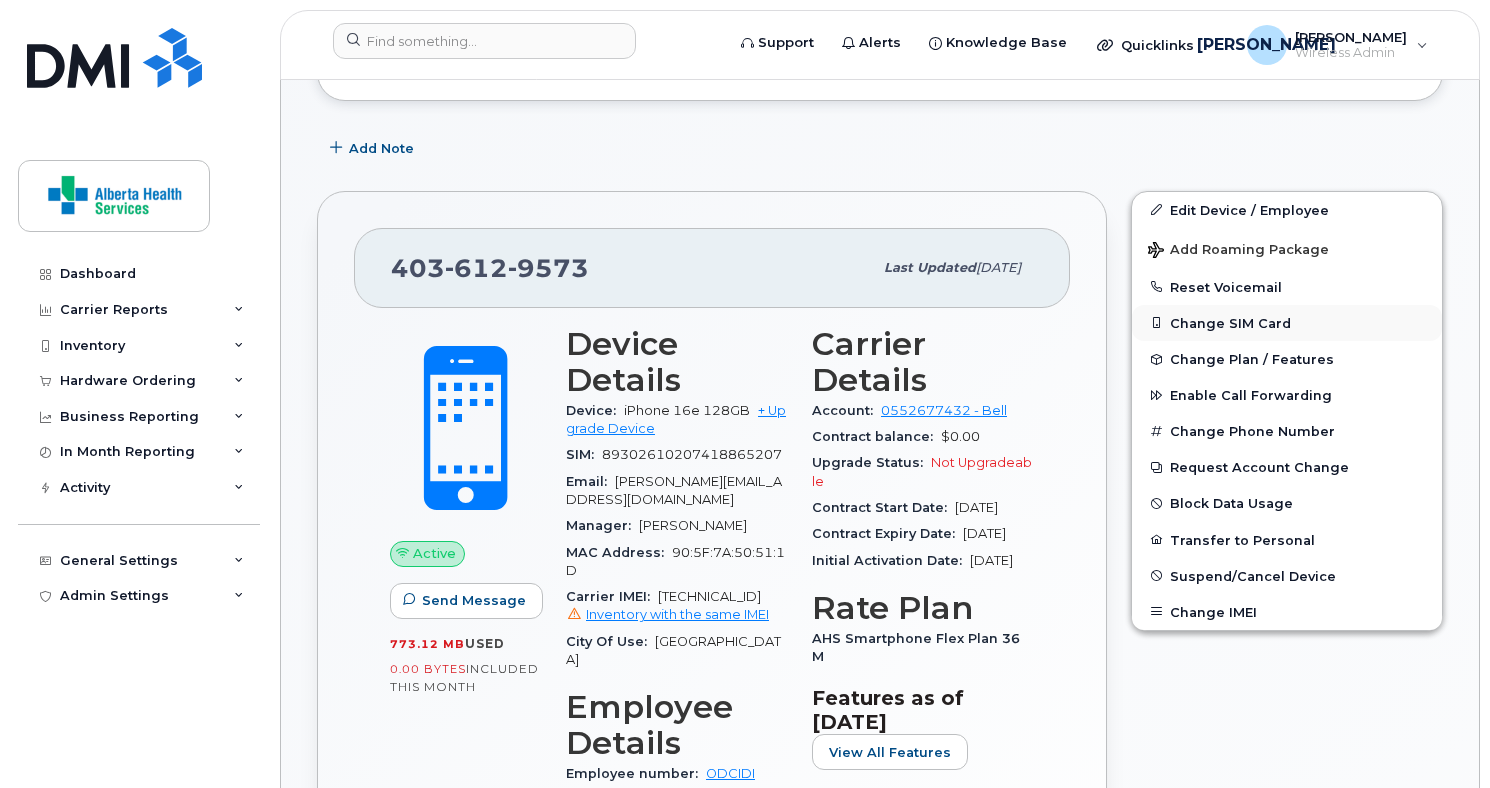 click on "Change SIM Card" at bounding box center (1287, 323) 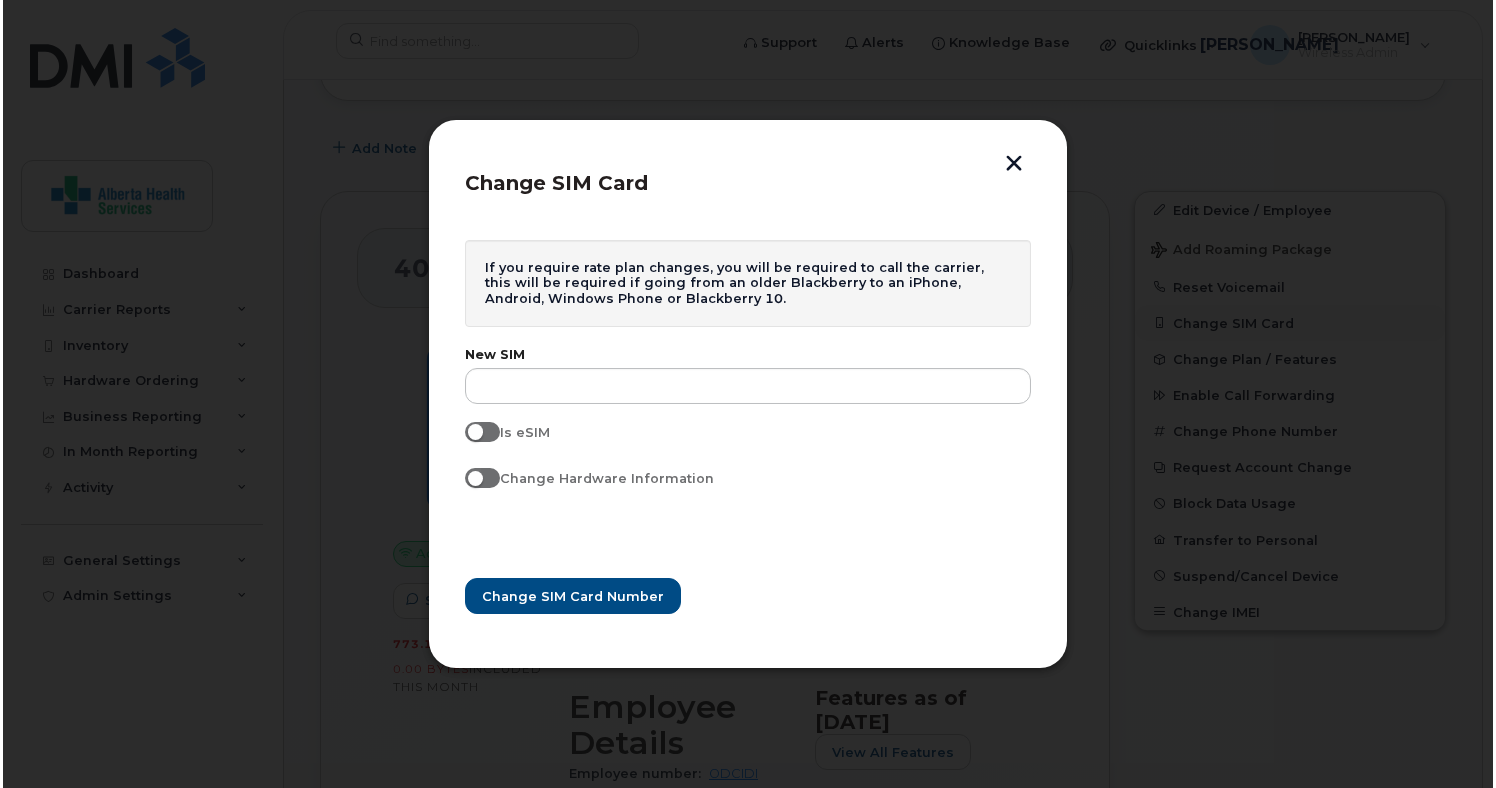 scroll, scrollTop: 382, scrollLeft: 0, axis: vertical 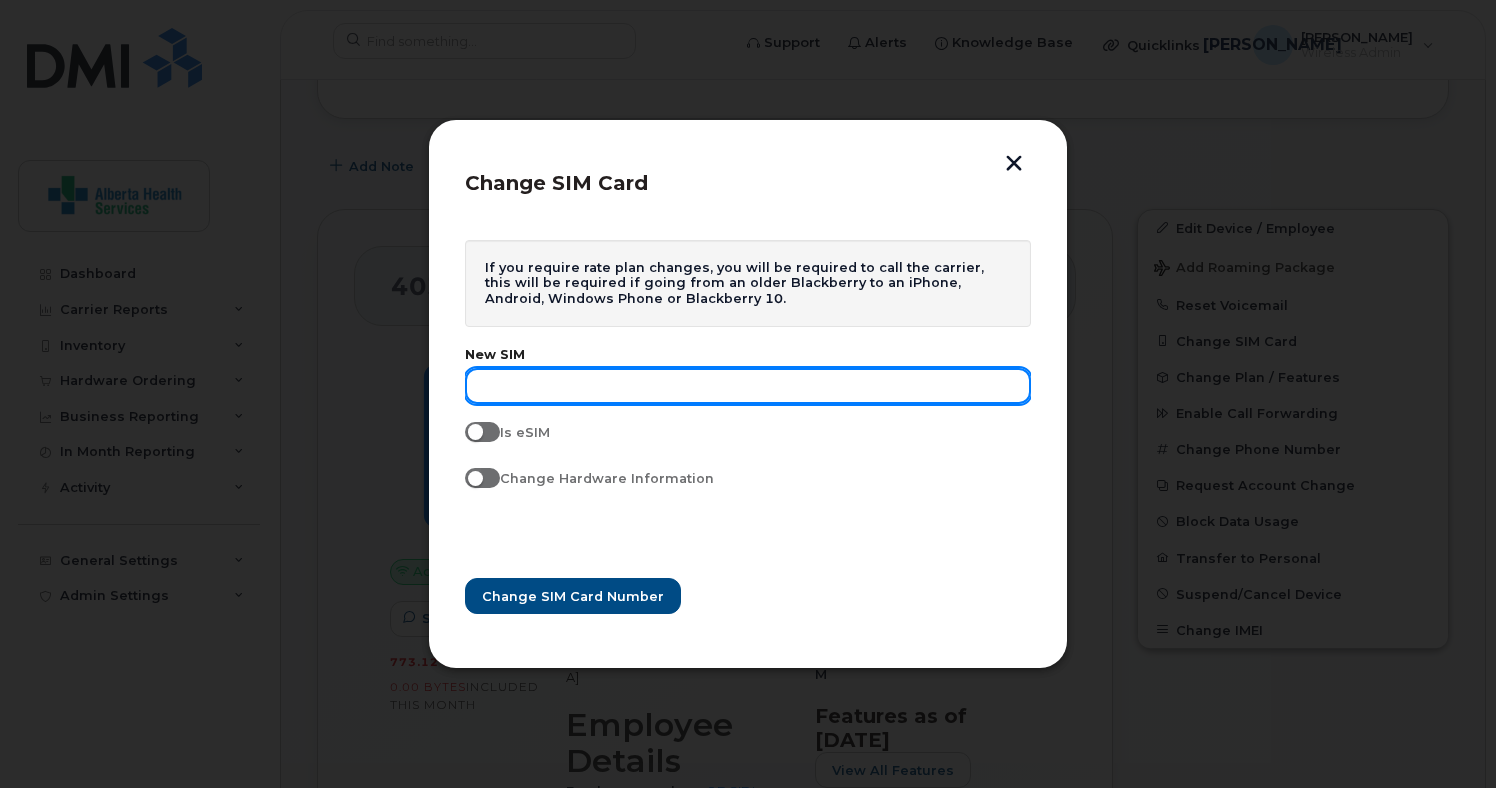 click at bounding box center [748, 386] 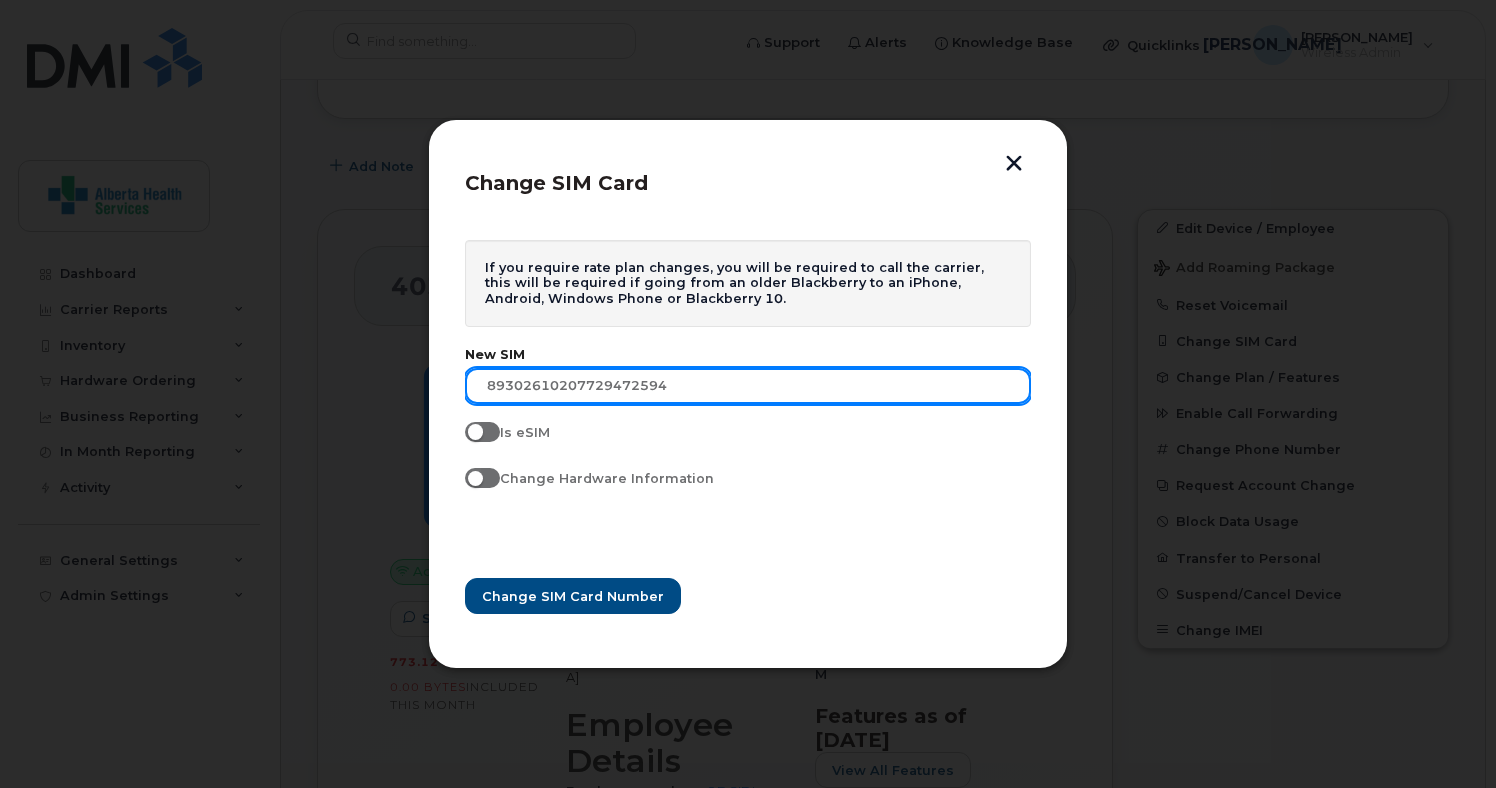 type on "89302610207729472594" 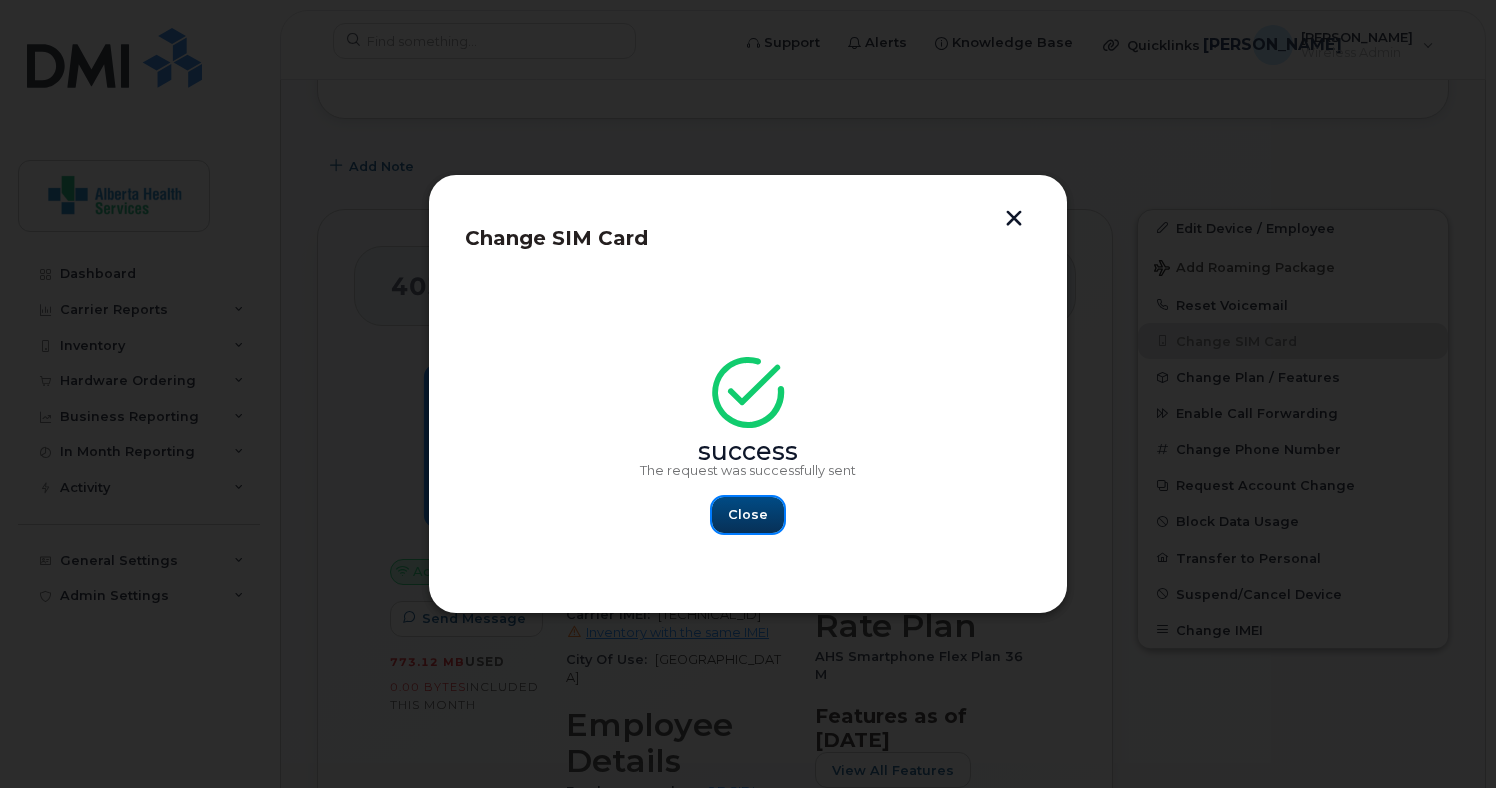 click on "Close" at bounding box center (748, 514) 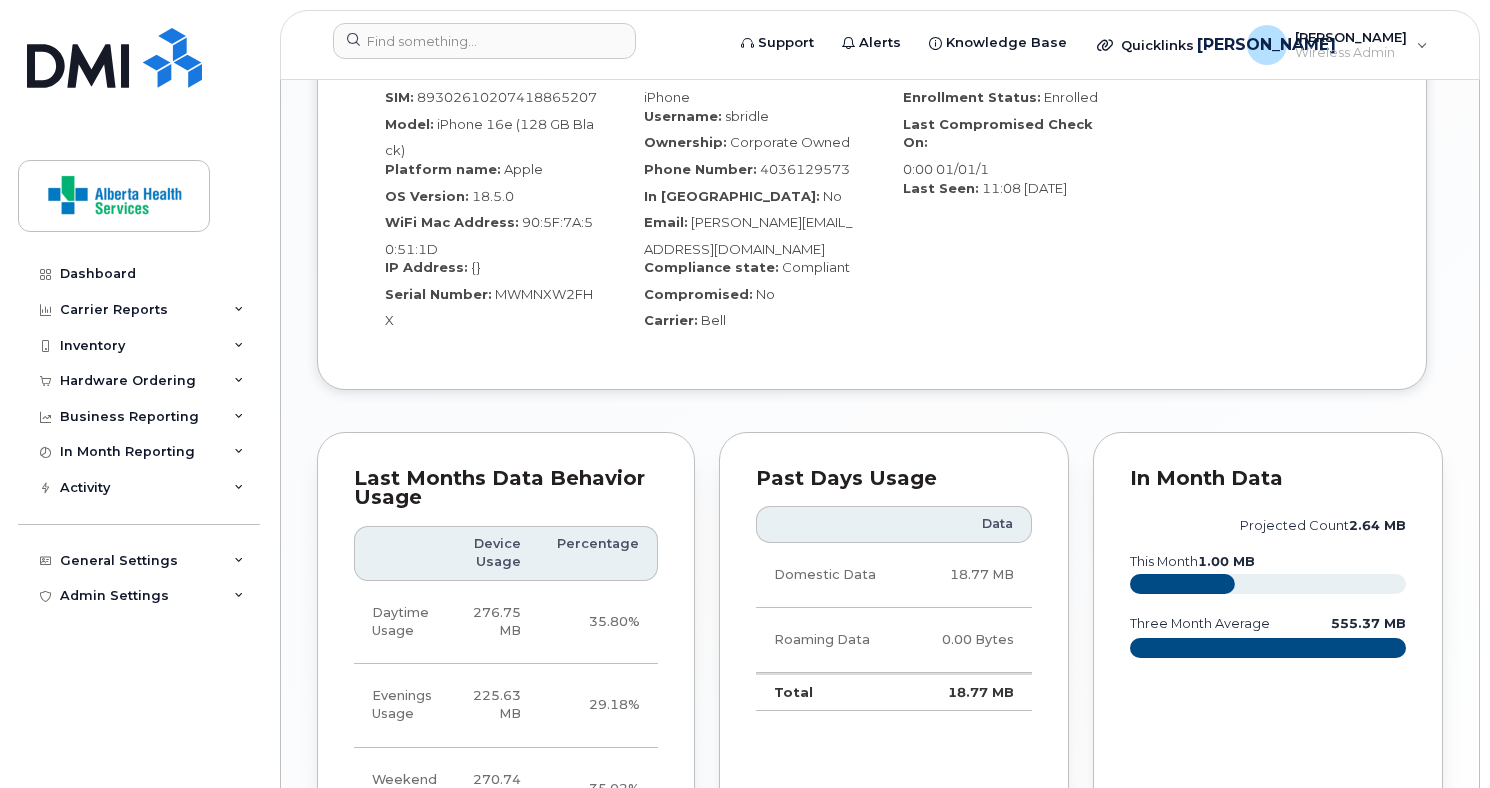 scroll, scrollTop: 1596, scrollLeft: 0, axis: vertical 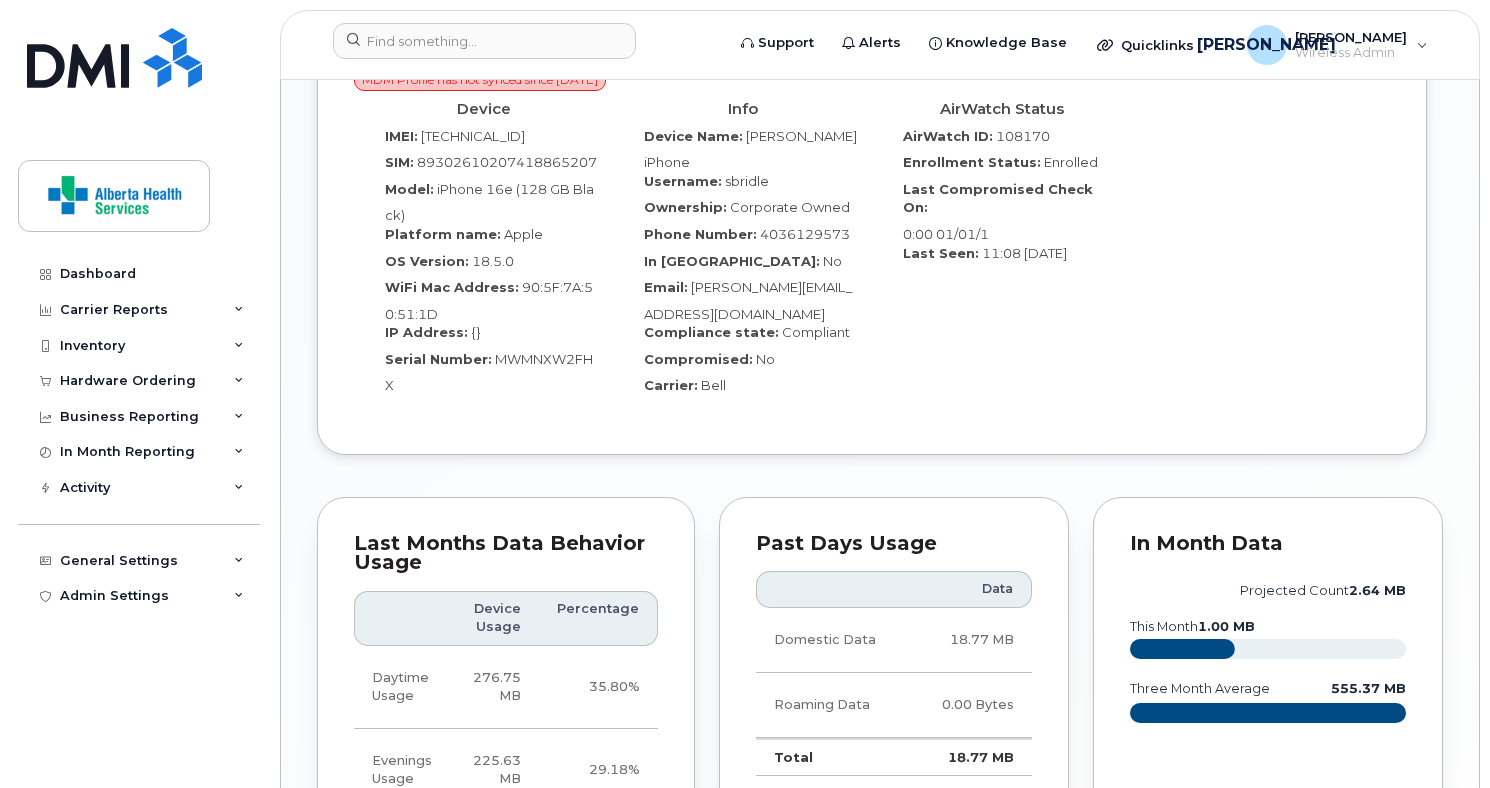 click on "Dashboard Carrier Reports Monthly Billing Data Daily Data Pooling Data Behavior Average Costing Executive Summary Accounting Roaming Reports Upgrade Eligibility Suspended Devices Suspension Candidates Custom Report Cost Variance Inventory Mobility Devices Data Conflicts Spare Hardware Import Asset Management Hardware Ordering Overview Orders Orders Reporting Business Reporting Business Reporting Managerial Reports Individual Reports Business Unit Reports Service Ticket Reporting In Month Reporting Data Usage Data Pooling Data Blocks Activity Travel Requests Activity Log Device Status Updates Transfer Of Responsibility Requests Rate Plan Monitor Background Jobs General Settings My Account Device Mapping Financial Lead Mapping Locations Managers & Employees Usage Alerts Tags Data Pool Thresholds Admin Settings SSO SAML Integrations MDM/UEM Config" at bounding box center (141, 507) 